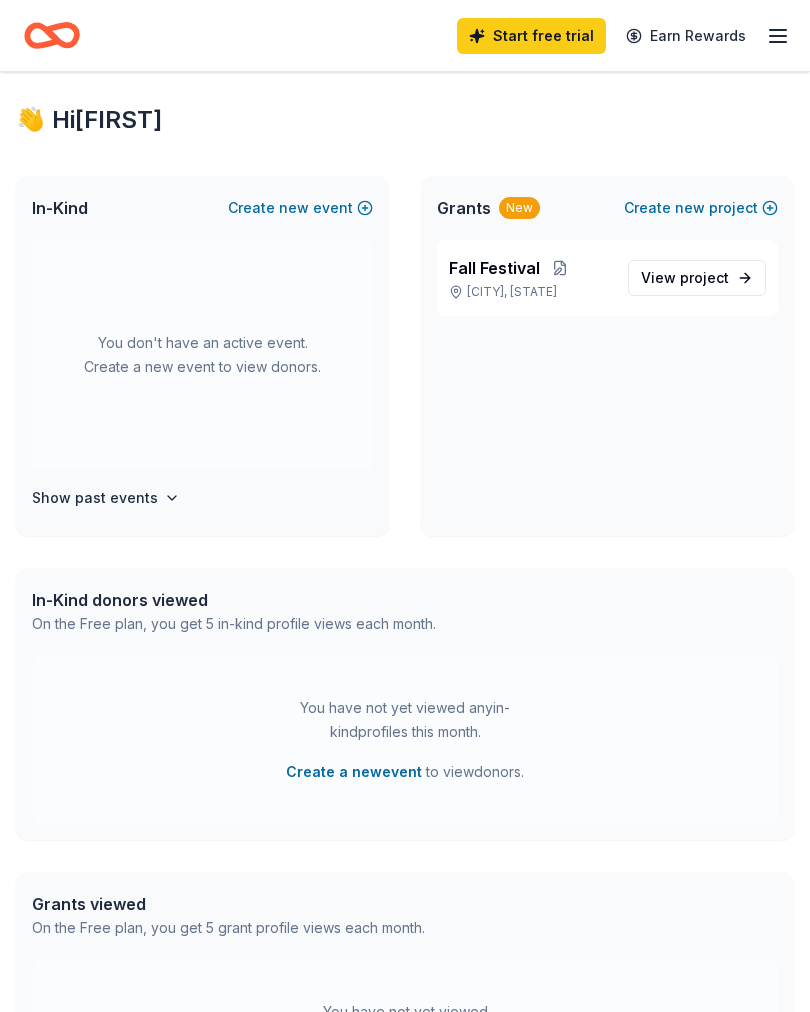 scroll, scrollTop: 0, scrollLeft: 0, axis: both 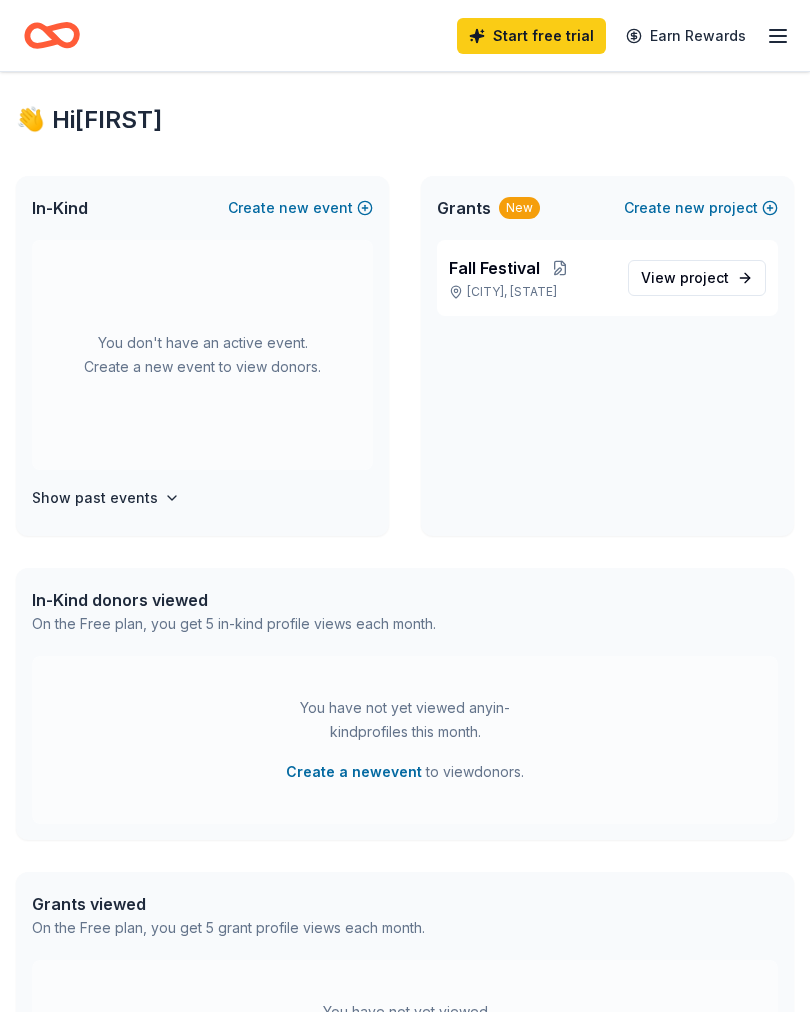 click on "Start free  trial Earn Rewards" at bounding box center [623, 35] 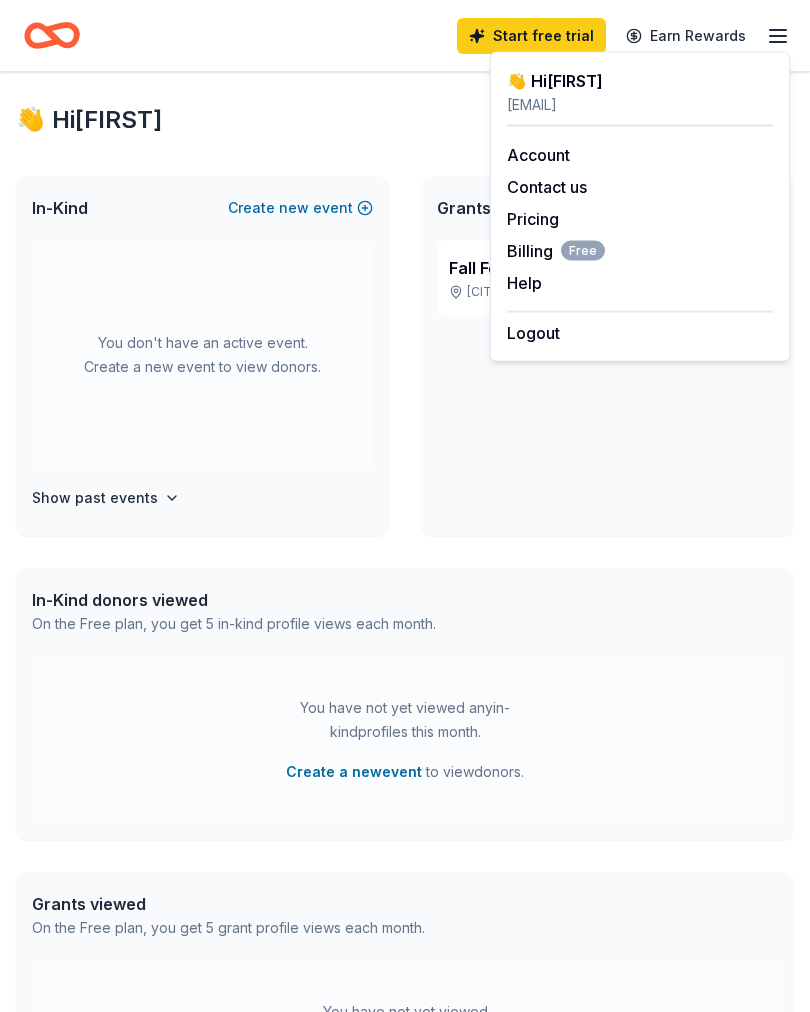 click on "Show past events" at bounding box center (202, 498) 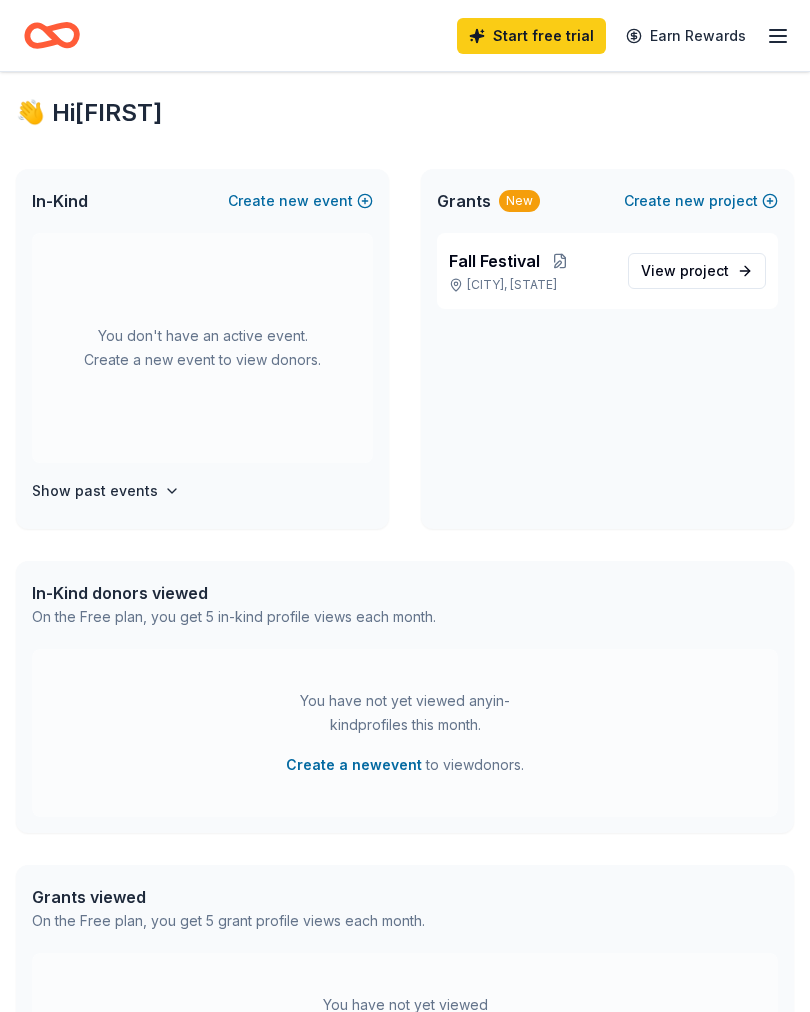 scroll, scrollTop: 0, scrollLeft: 0, axis: both 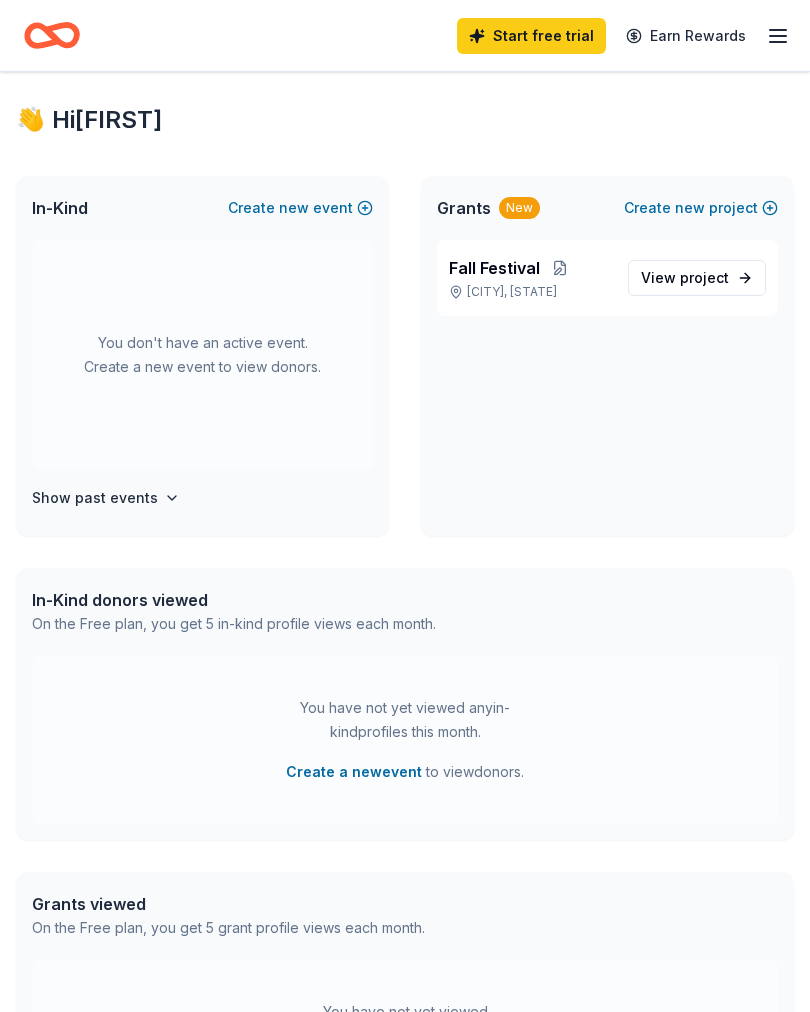 click on "New" at bounding box center [519, 208] 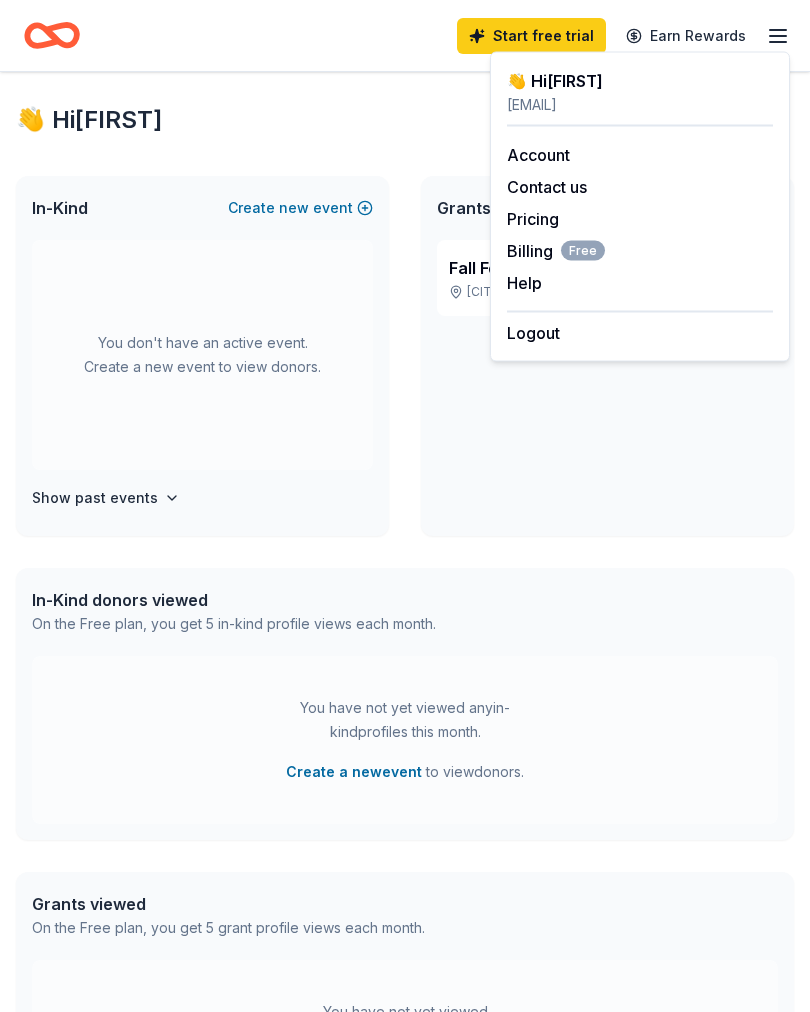 click on "👋 Hi  [NAME]" at bounding box center [405, 120] 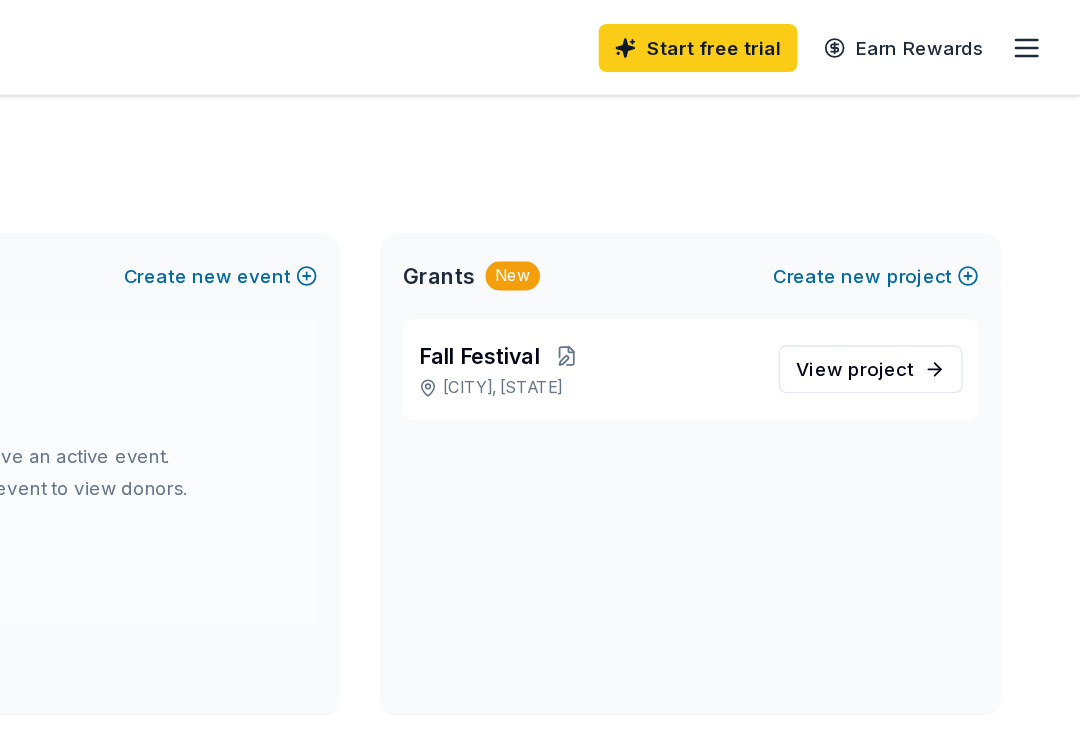 scroll, scrollTop: 0, scrollLeft: 0, axis: both 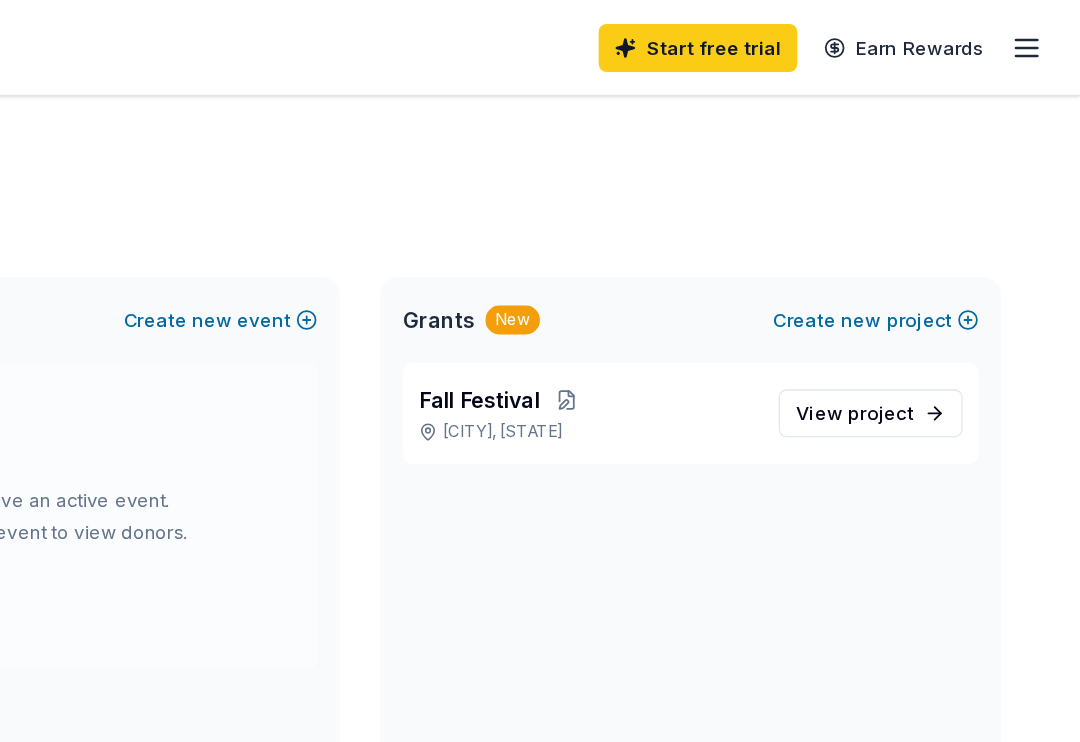 click 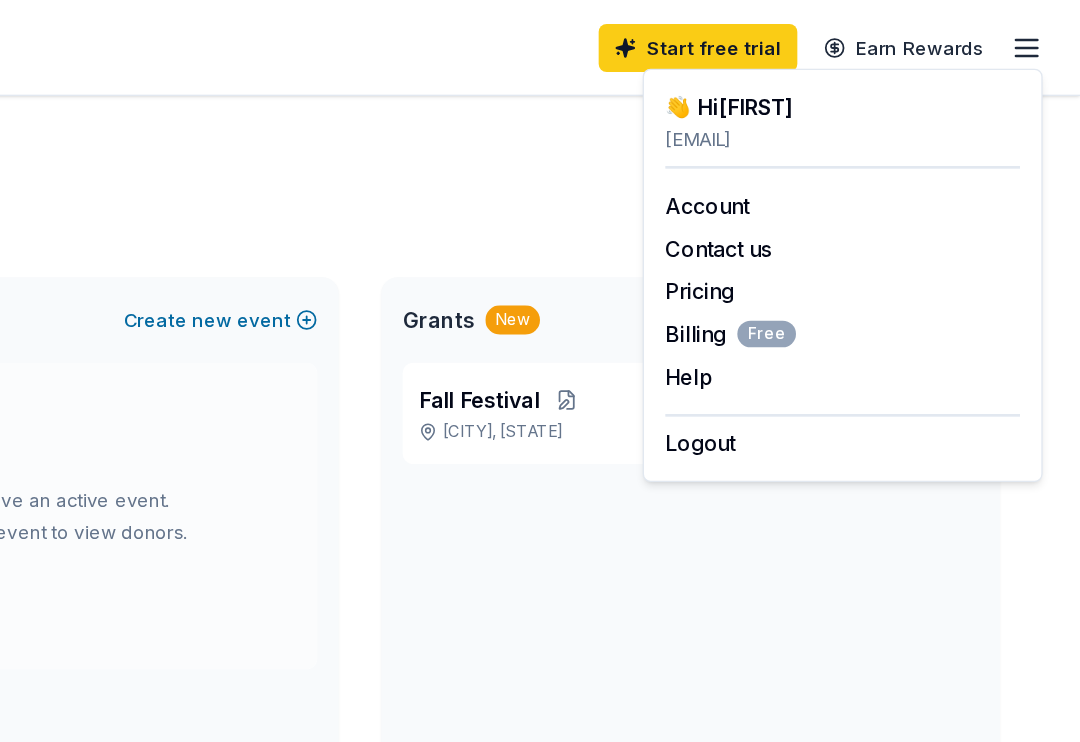 click on "👋 Hi  Jackie In-Kind Create  new  event   You don't have an active event. Create a new event to view donors. Show past events Grants New Create  new  project   Fall Festival  Oxford, GA View   project   In-Kind donors viewed On the Free plan, you get 5 in-kind profile views each month. You have not yet viewed any  in-kind  profiles this month. Create a new  event   to view  donors . Grants viewed On the Free plan, you get 5 grant profile views each month. You have not yet viewed any  grant  profiles this month." at bounding box center (540, 636) 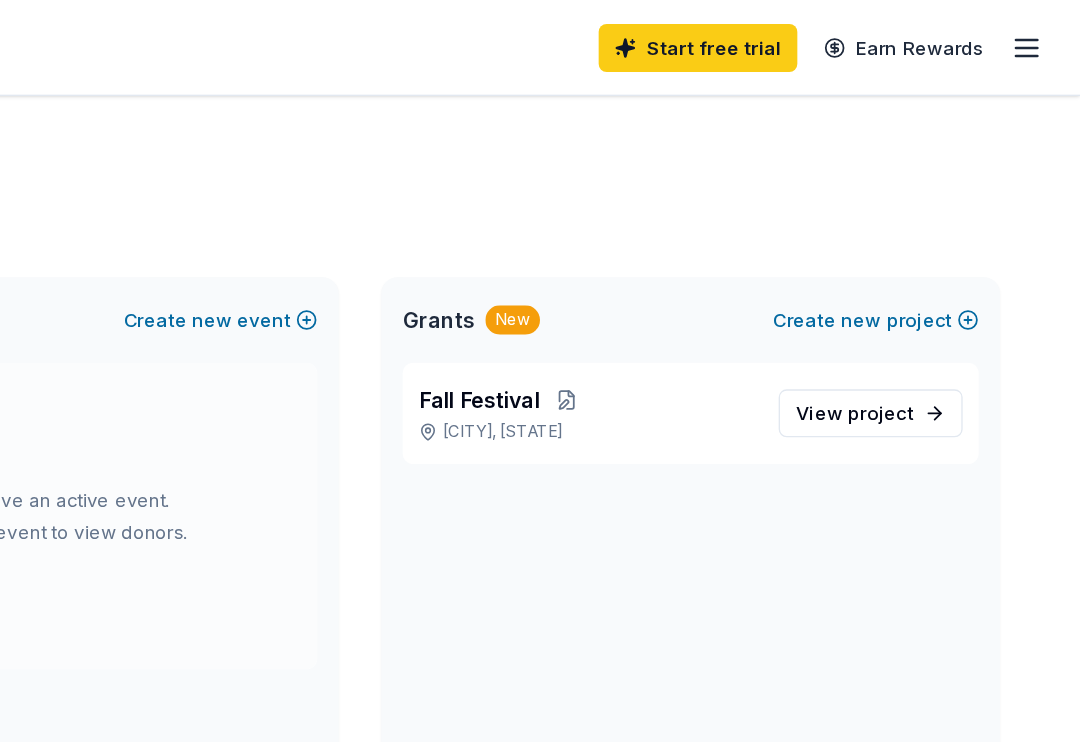 click on "Start free  trial" at bounding box center [793, 36] 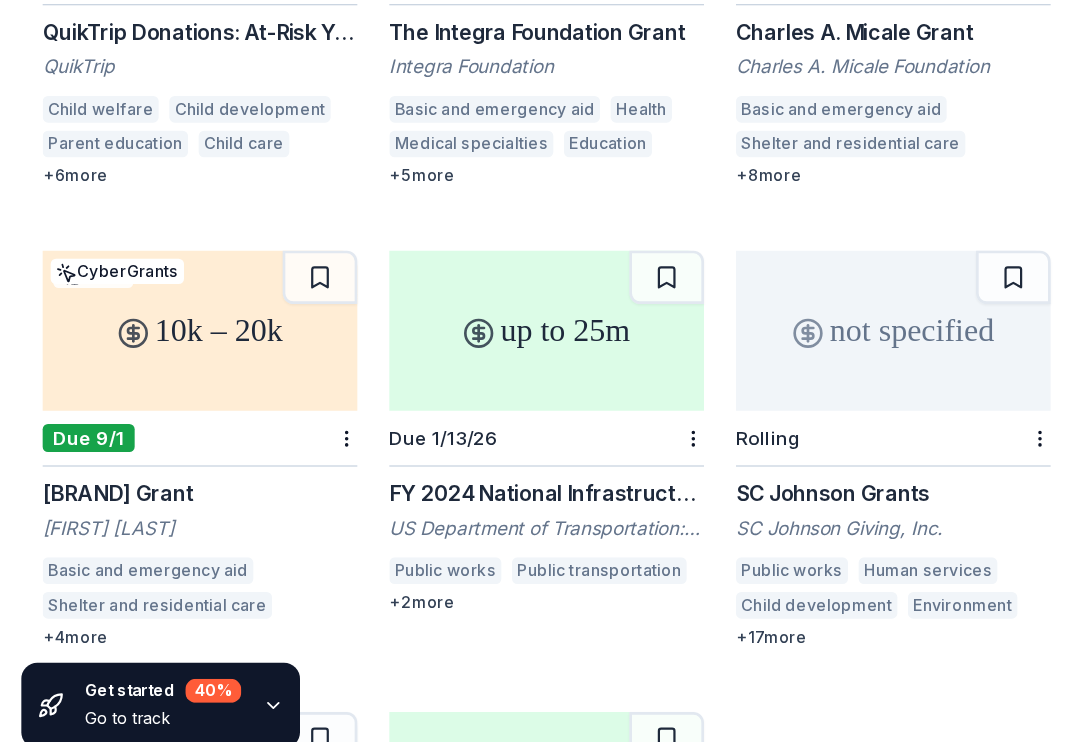 scroll, scrollTop: 329, scrollLeft: 0, axis: vertical 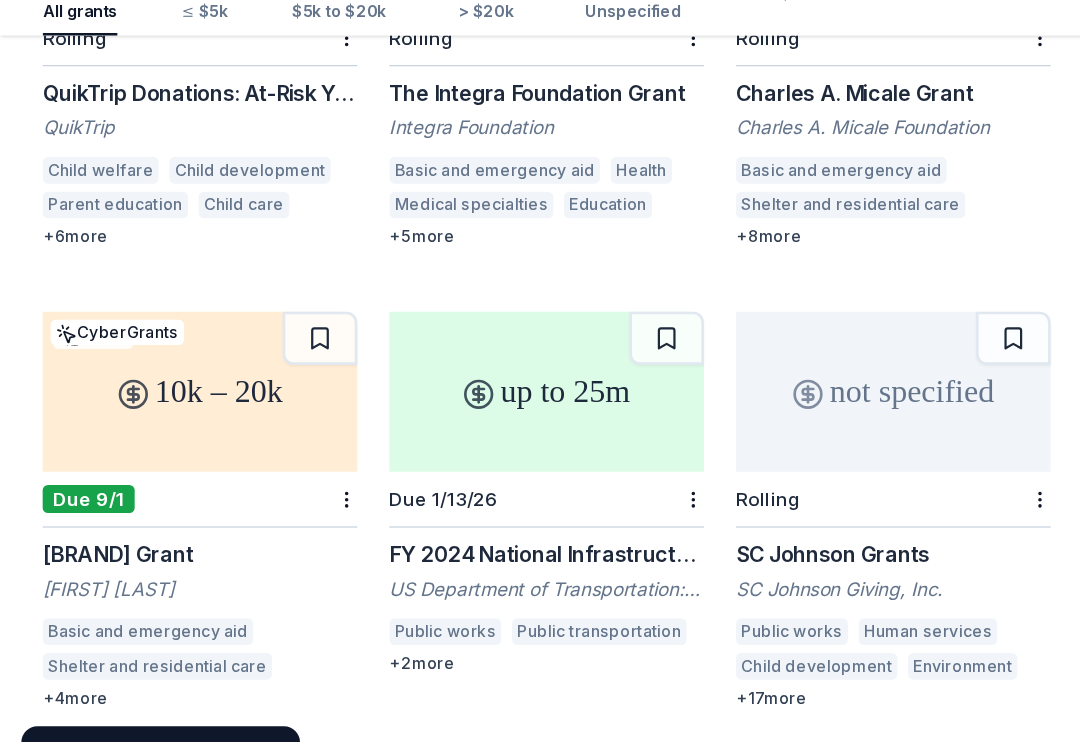 click on "10k – 20k" at bounding box center [150, 411] 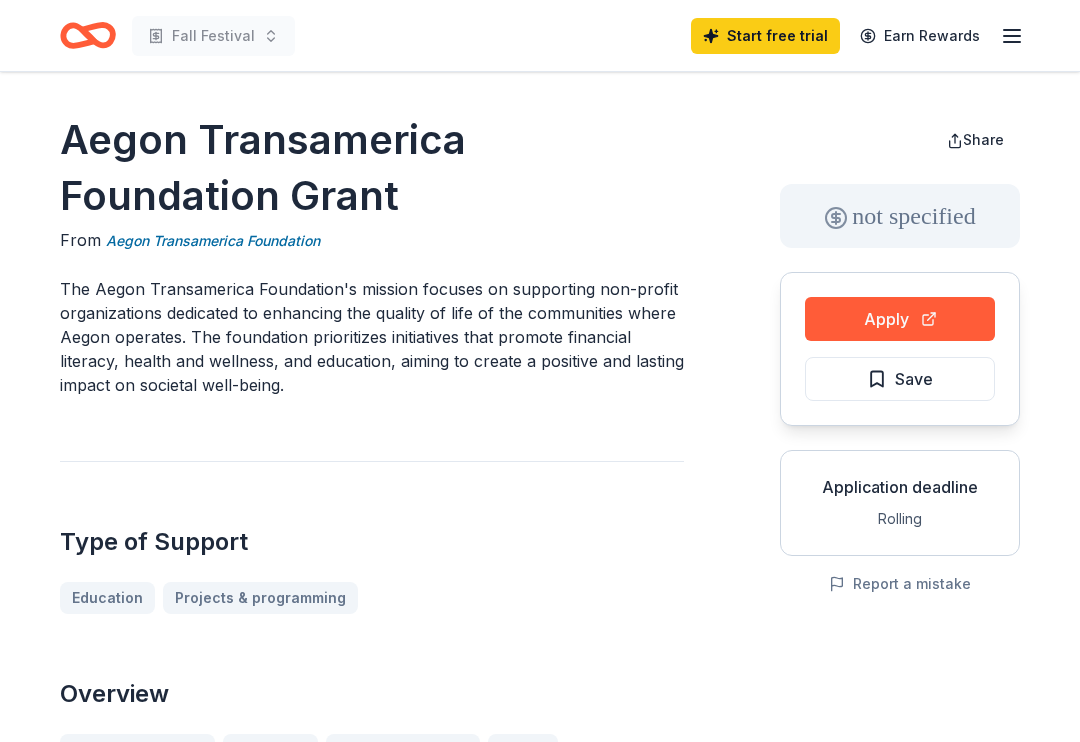 scroll, scrollTop: 0, scrollLeft: 0, axis: both 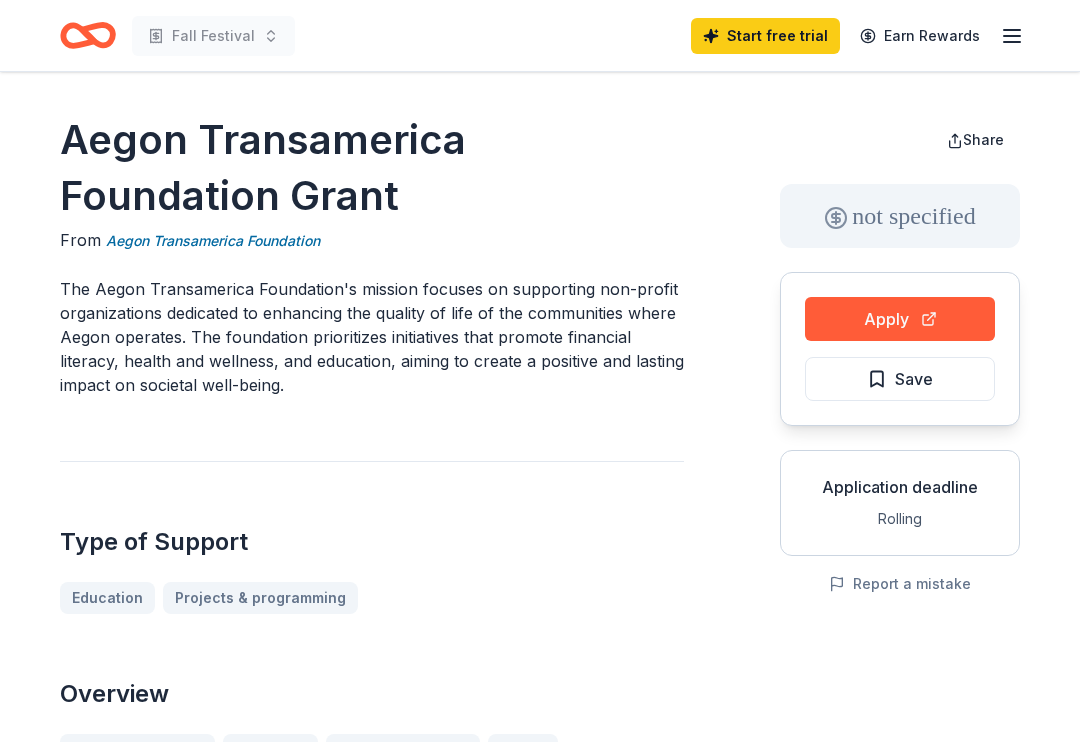 click 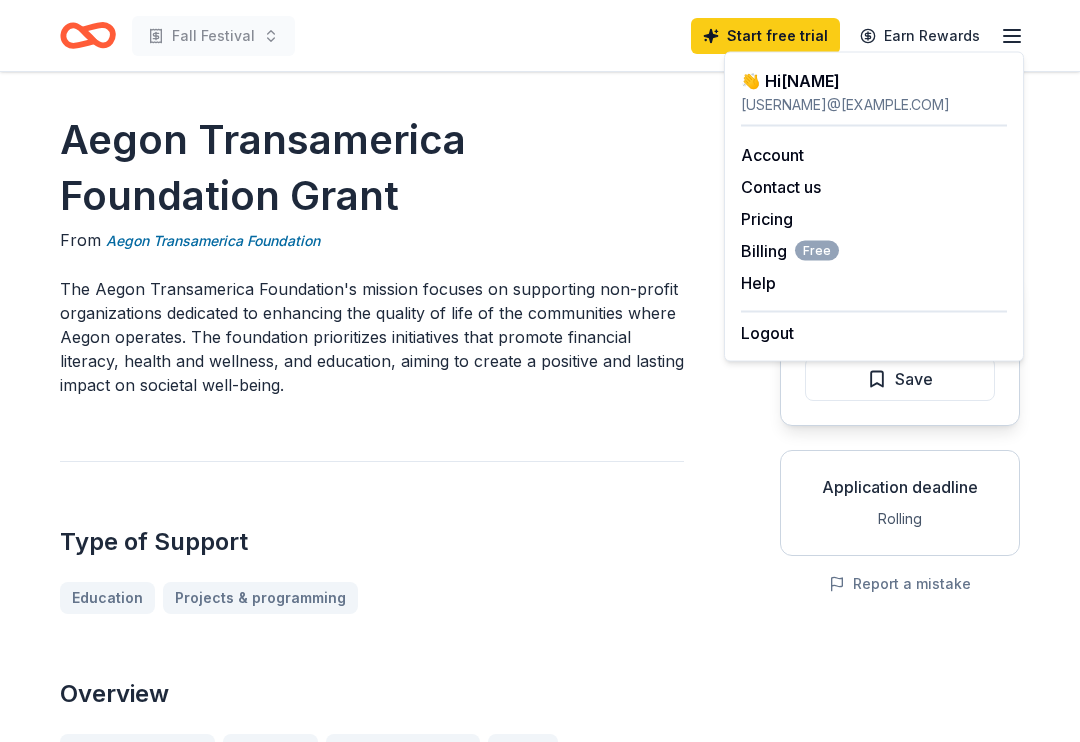 click on "Aegon Transamerica Foundation Grant From   Aegon Transamerica Foundation The Aegon Transamerica Foundation's mission focuses on supporting non-profit organizations dedicated to enhancing the quality of life of the communities where Aegon operates. The foundation prioritizes initiatives that promote financial literacy, health and wellness, and education, aiming to create a positive and lasting impact on societal well-being. Type of Support Education Projects & programming Overview Civic participation Education Financial services Health Community health care Nutrition Health care access Diseases and conditions Basic and emergency aid Performing arts Arts and culture Museums Leadership development Job services Public health Community and economic development Housing development Employment Adult literacy Child welfare Family services STEM education Visual arts Arts education Food security Diversity and intergroup relations Disaster relief Eligibility Organization's Location USA Program Location See more Other" at bounding box center (372, 1284) 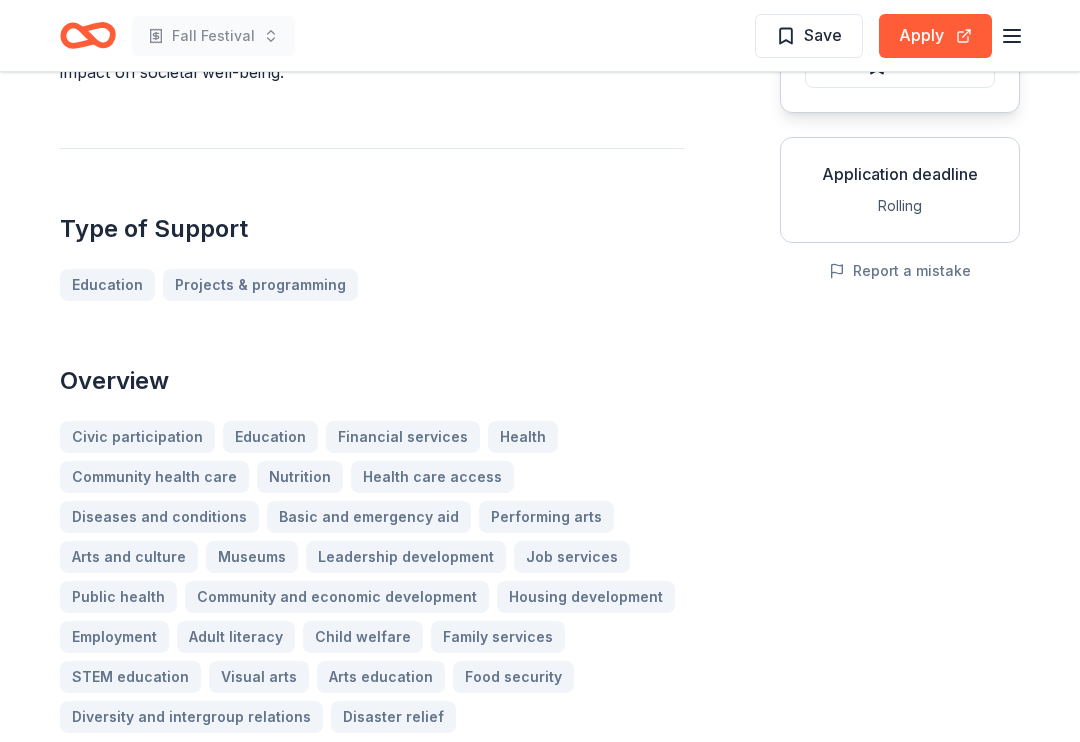 scroll, scrollTop: 0, scrollLeft: 0, axis: both 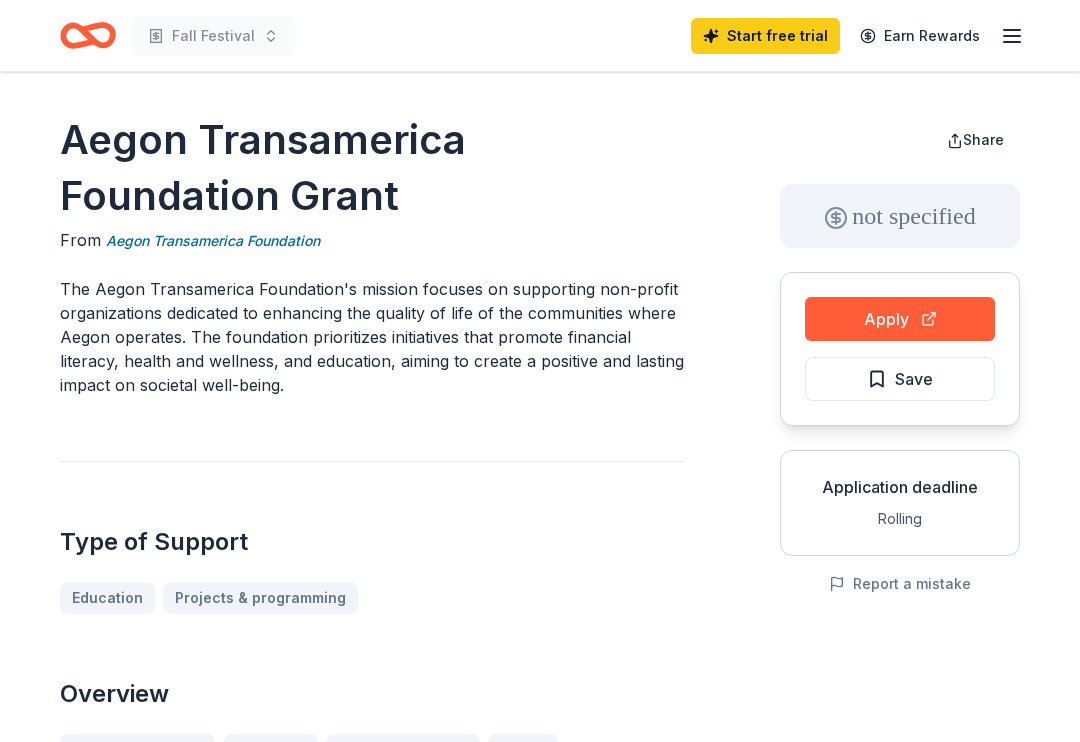 click on "Start free  trial" at bounding box center [765, 36] 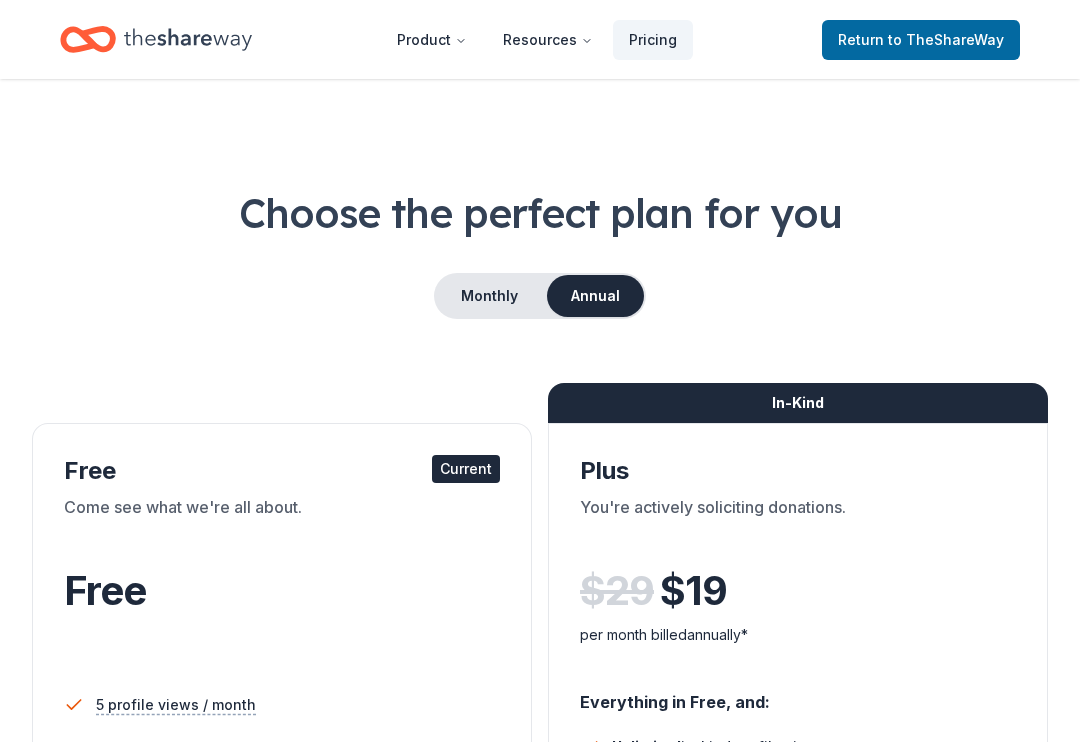 scroll, scrollTop: 11, scrollLeft: 0, axis: vertical 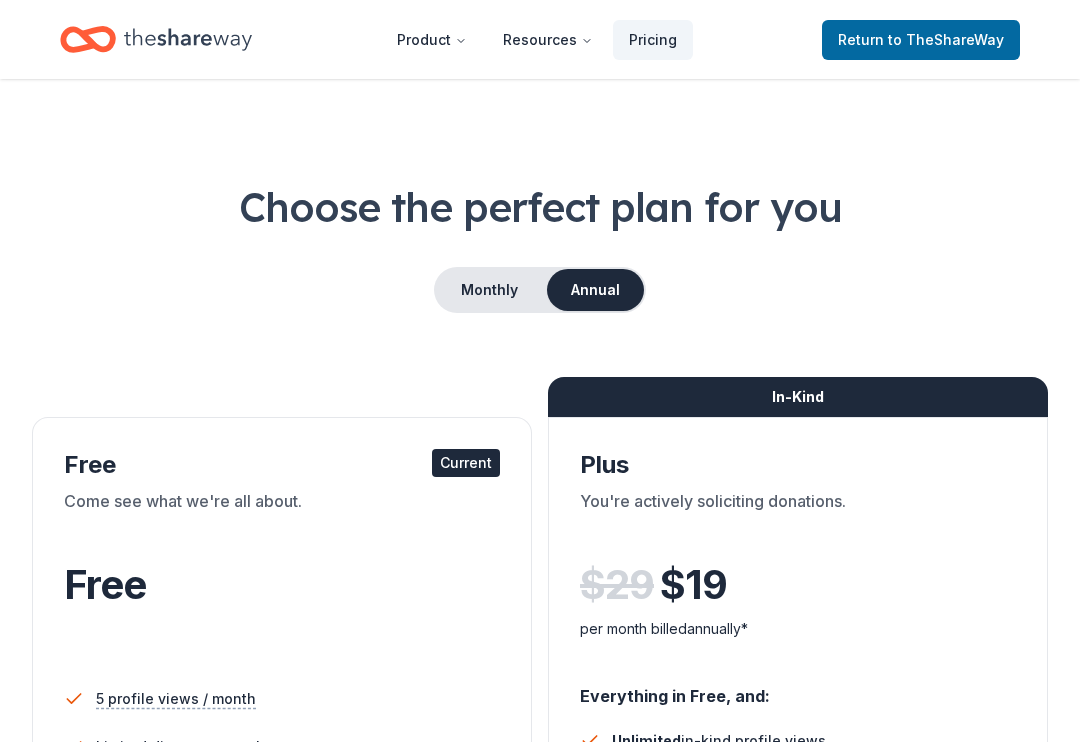 click on "Current" at bounding box center [466, 464] 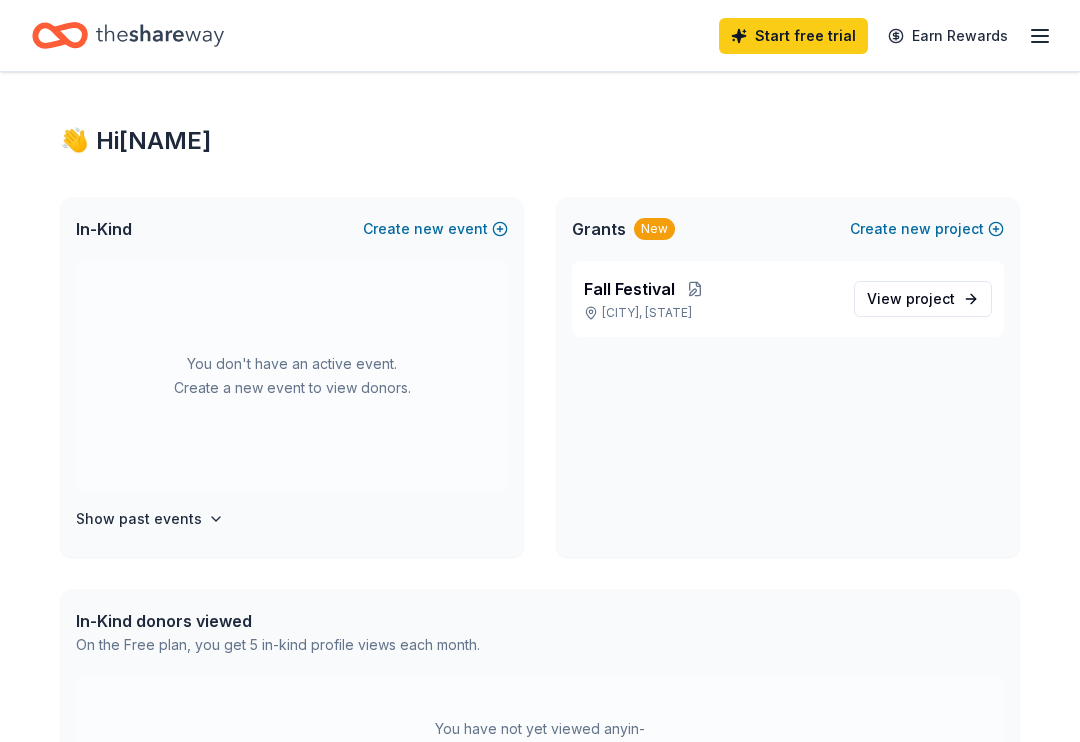 scroll, scrollTop: 10, scrollLeft: 0, axis: vertical 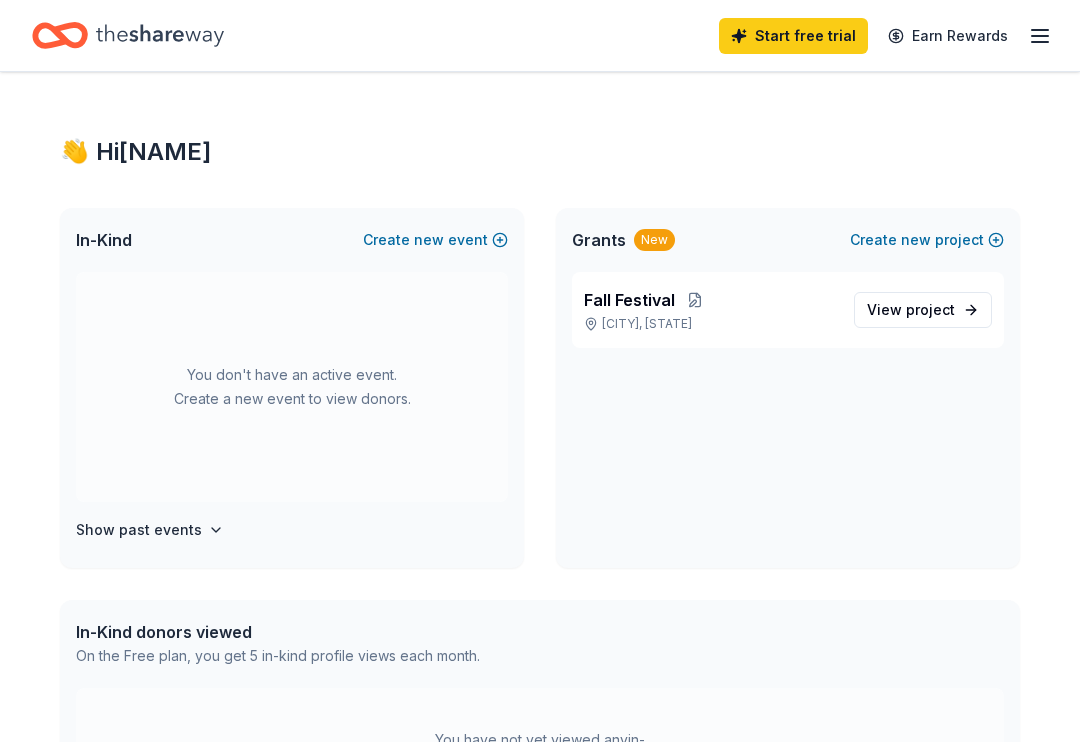 click on "New" at bounding box center (654, 240) 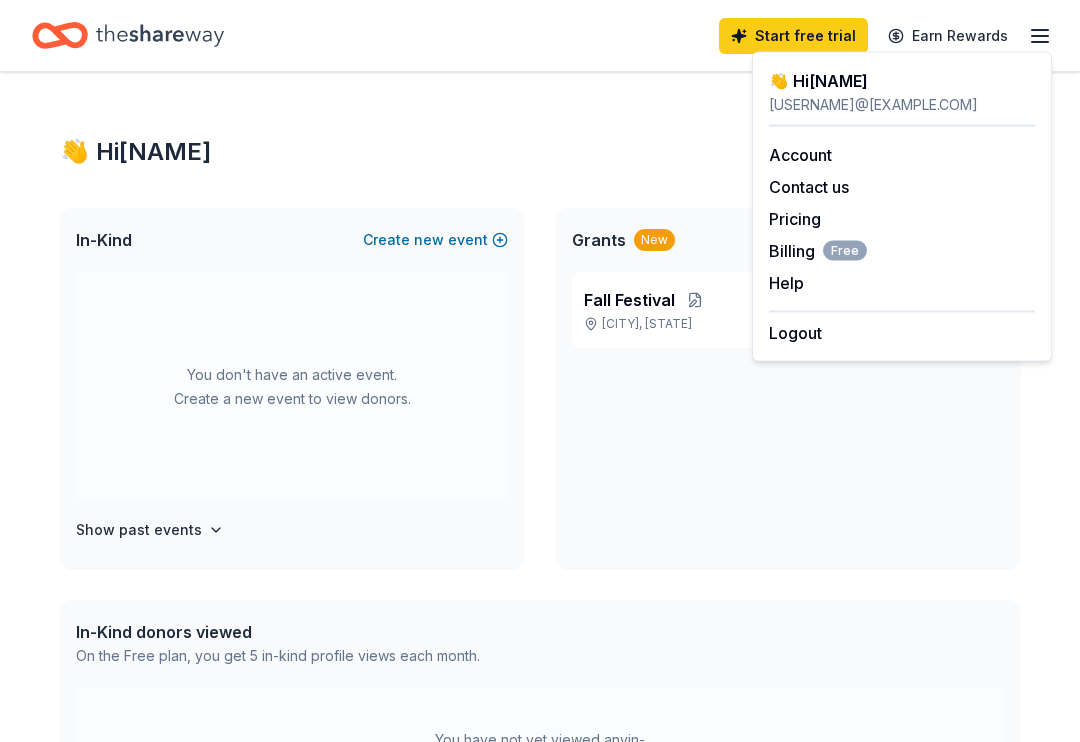 click on "👋 Hi  [NAME] In-Kind Create  new  event   You don't have an active event. Create a new event to view donors. Show past events Grants New Create  new  project   Fall Festival  [CITY], [STATE] View   project   In-Kind donors viewed On the Free plan, you get 5 in-kind profile views each month. You have not yet viewed any  in-kind  profiles this month. Create a new  event   to view  donors . Grants viewed On the Free plan, you get 5 grant profile views each month. Aegon Transamerica Foundation Grant Rolling not specified Aegon Transamerica Foundation You have   4  more   grant  profile  views   left this month." at bounding box center (540, 770) 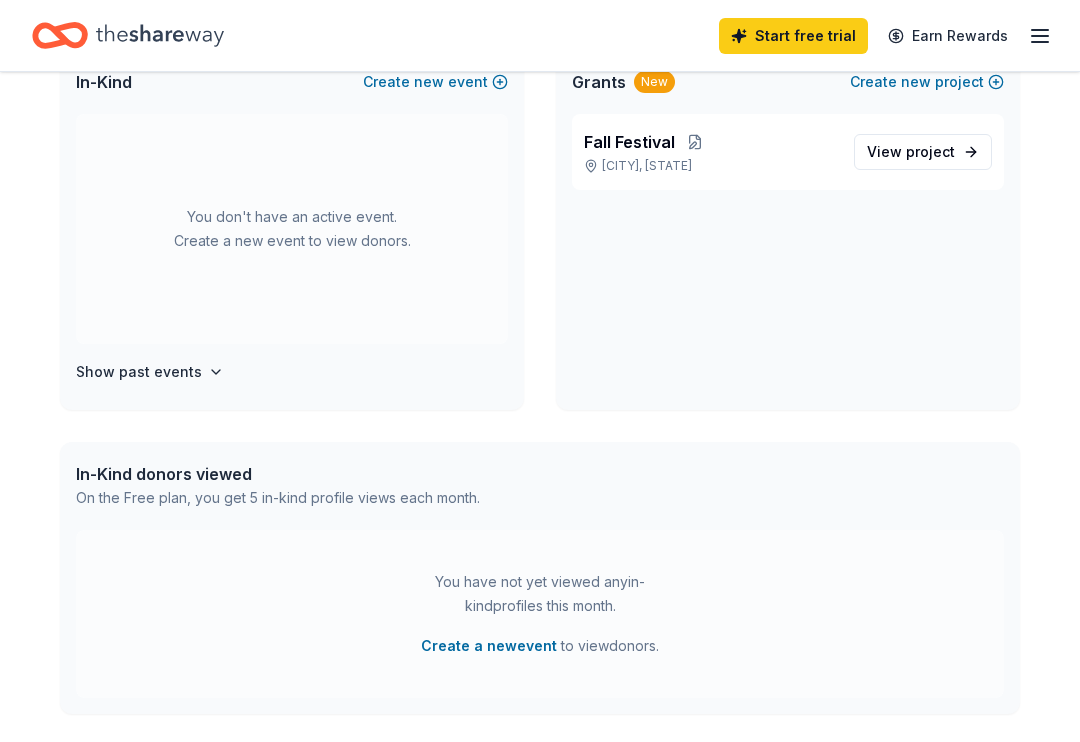 scroll, scrollTop: 0, scrollLeft: 0, axis: both 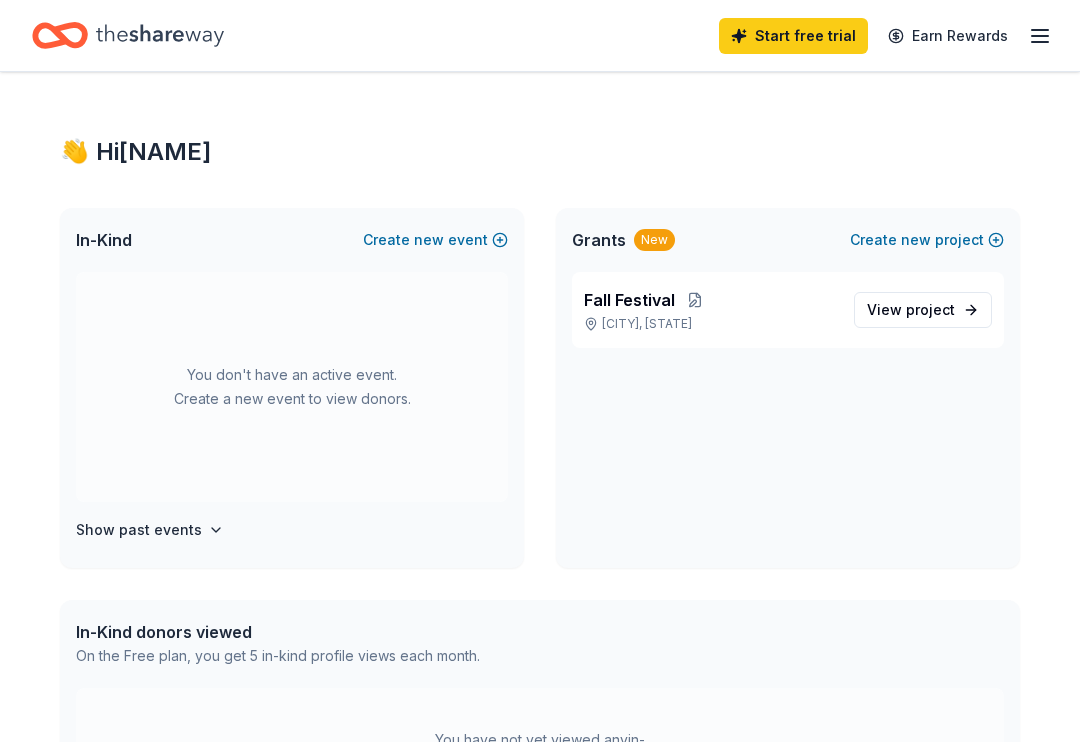 click on "👋 Hi  [NAME]" at bounding box center [540, 152] 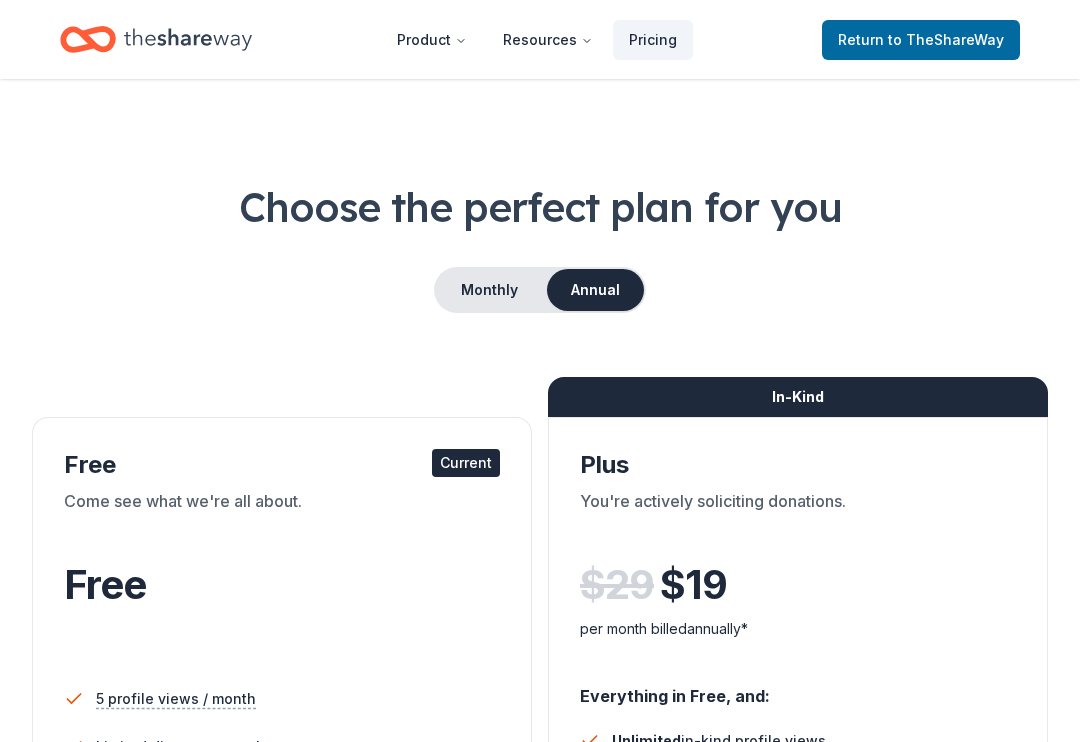 scroll, scrollTop: 0, scrollLeft: 0, axis: both 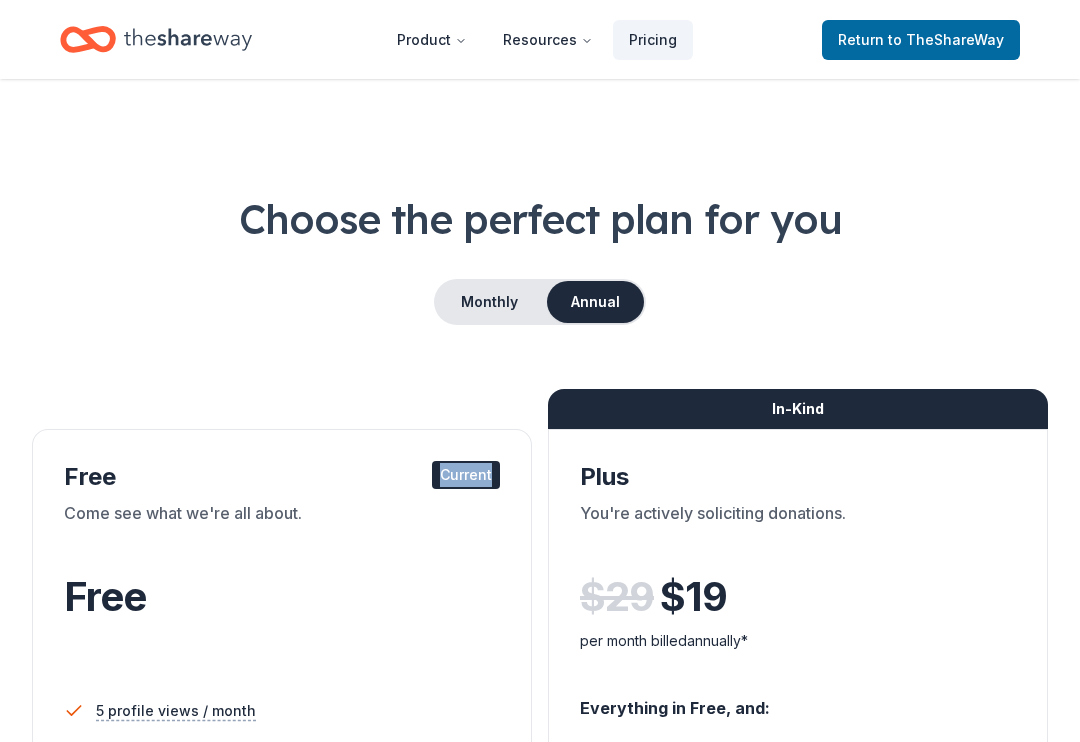 click on "Come see what we're all about." at bounding box center [282, 529] 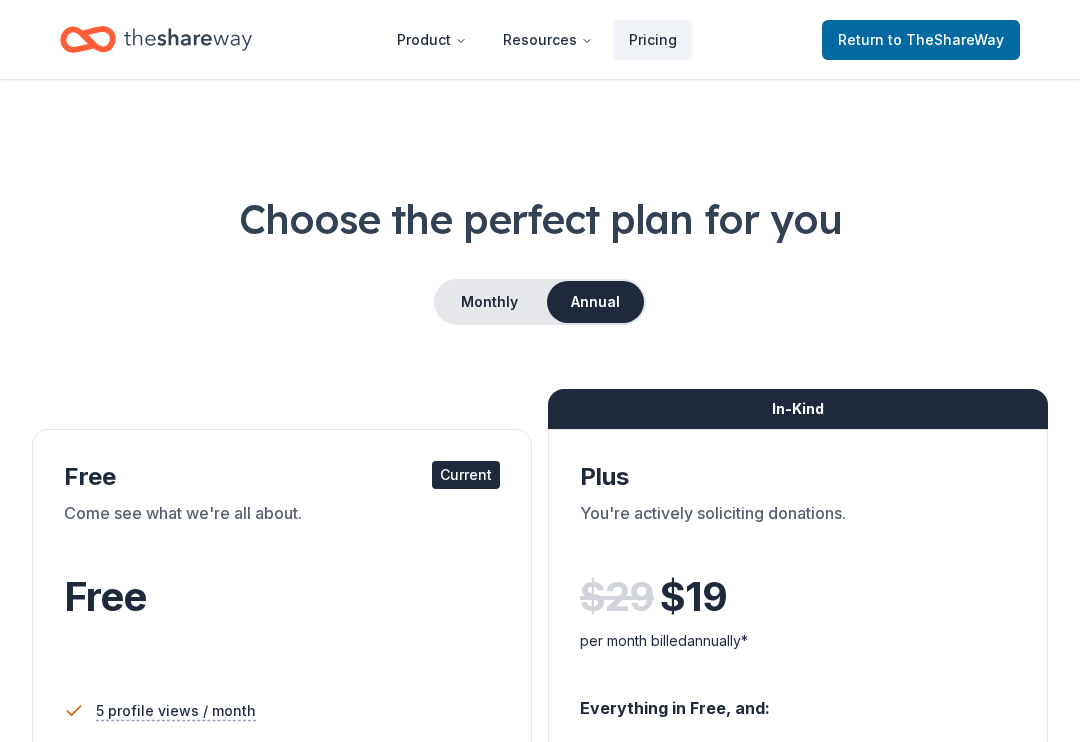 click on "Come see what we're all about." at bounding box center (282, 529) 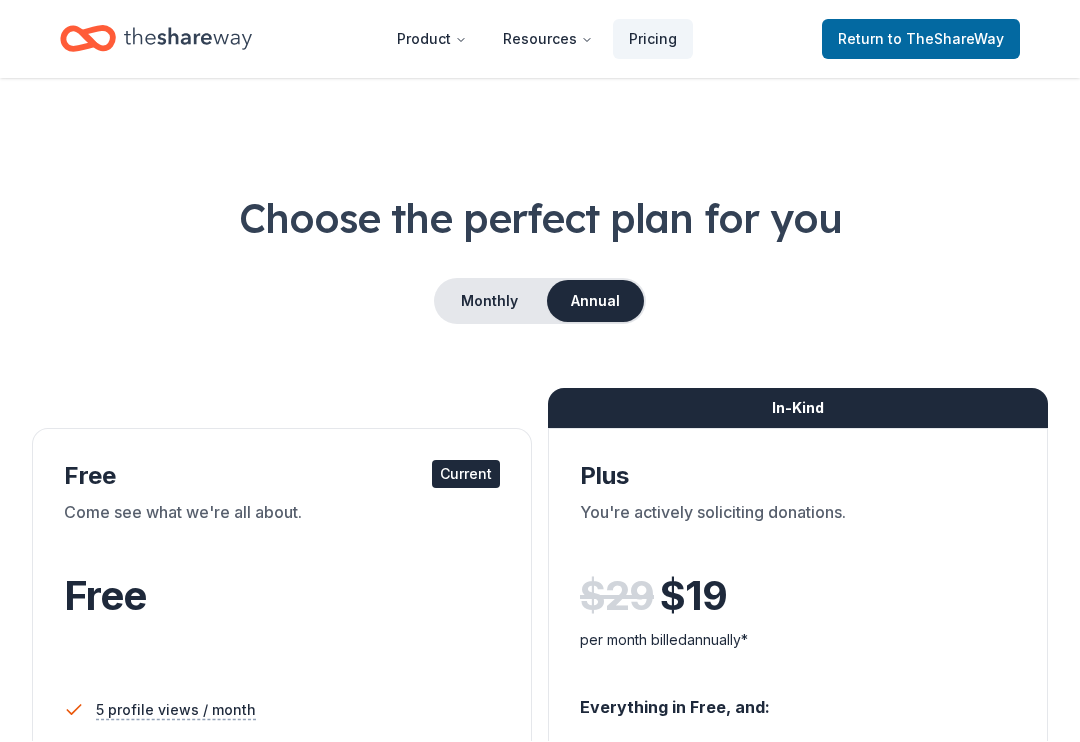 click on "Free Current" at bounding box center (282, 477) 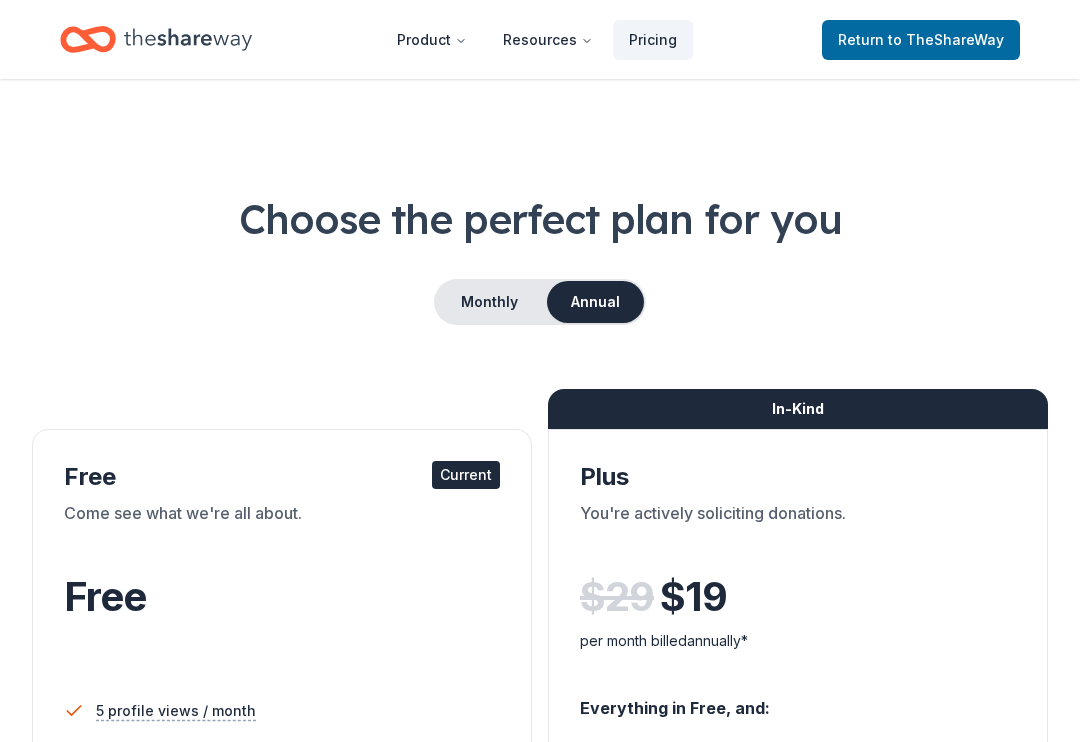 click on "Resources" at bounding box center (548, 40) 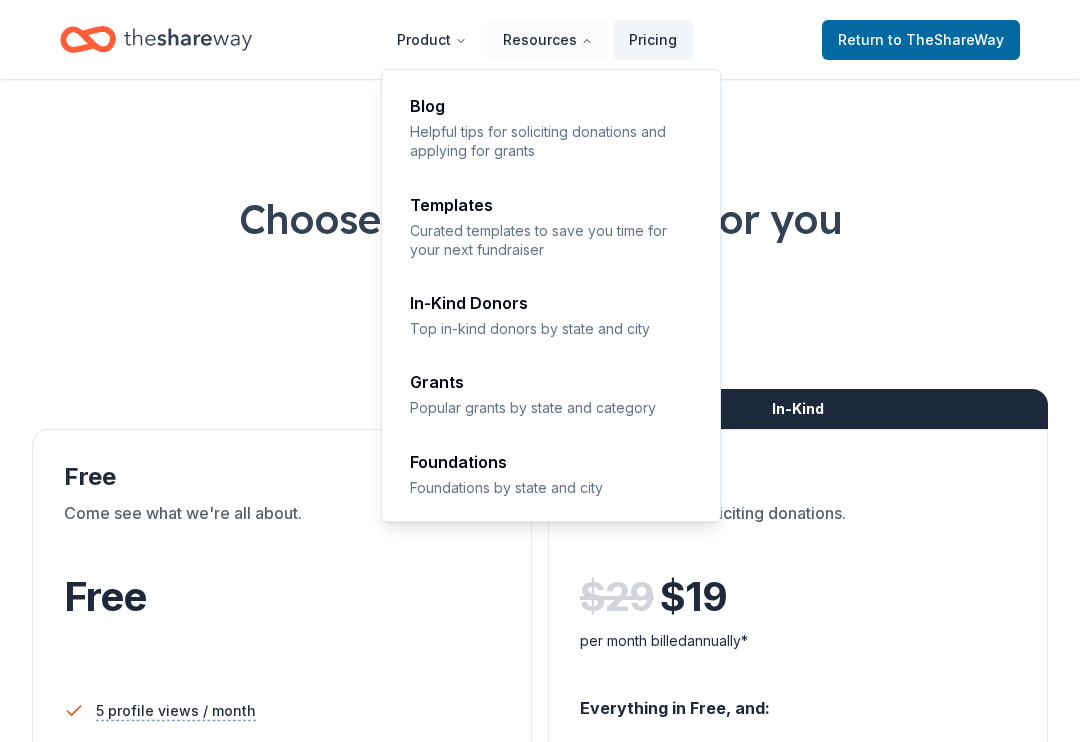 click on "Product" at bounding box center (432, 40) 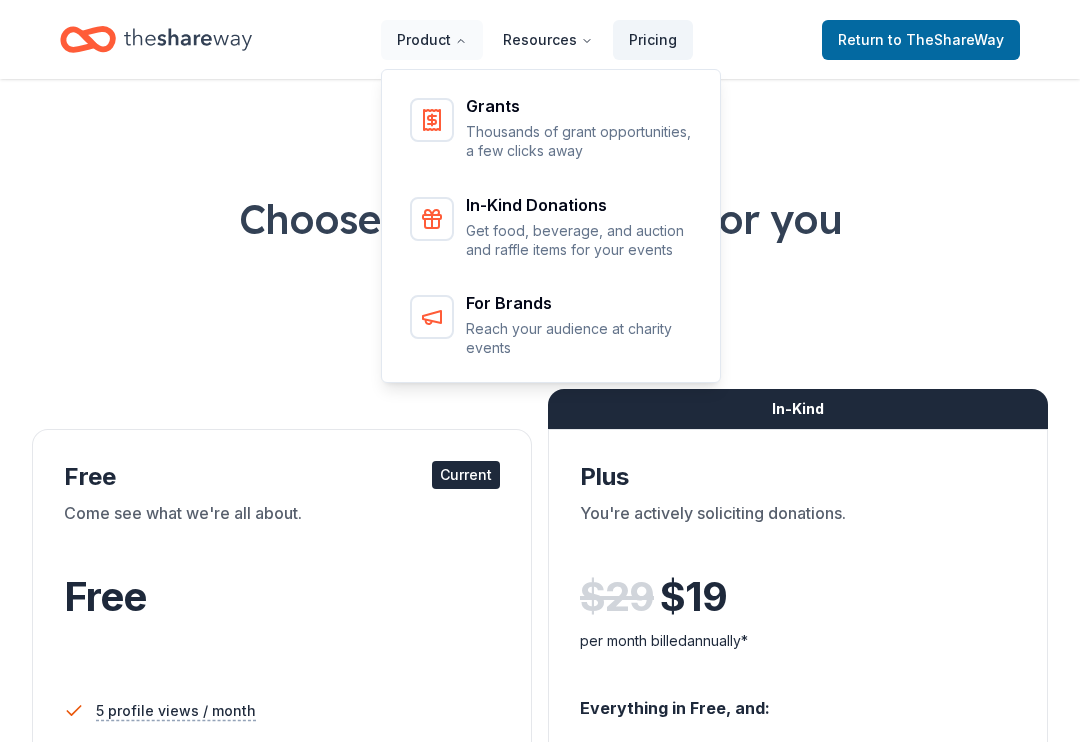 click on "Thousands of grant opportunities, a few clicks away" at bounding box center (580, 141) 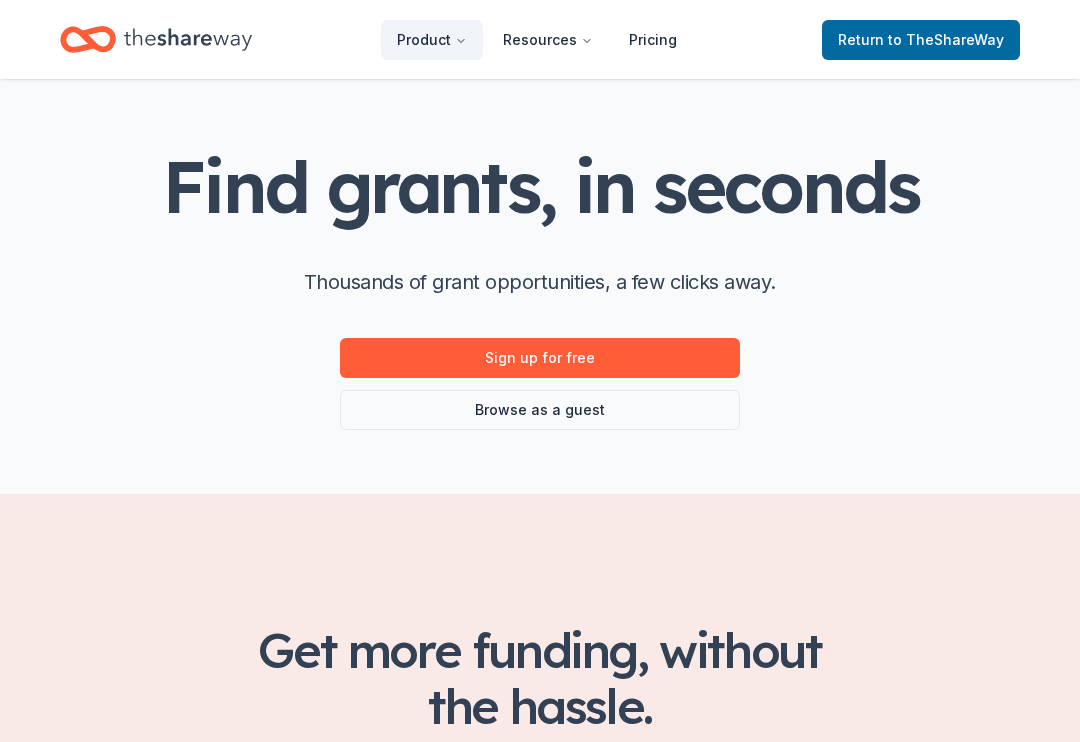 scroll, scrollTop: 0, scrollLeft: 0, axis: both 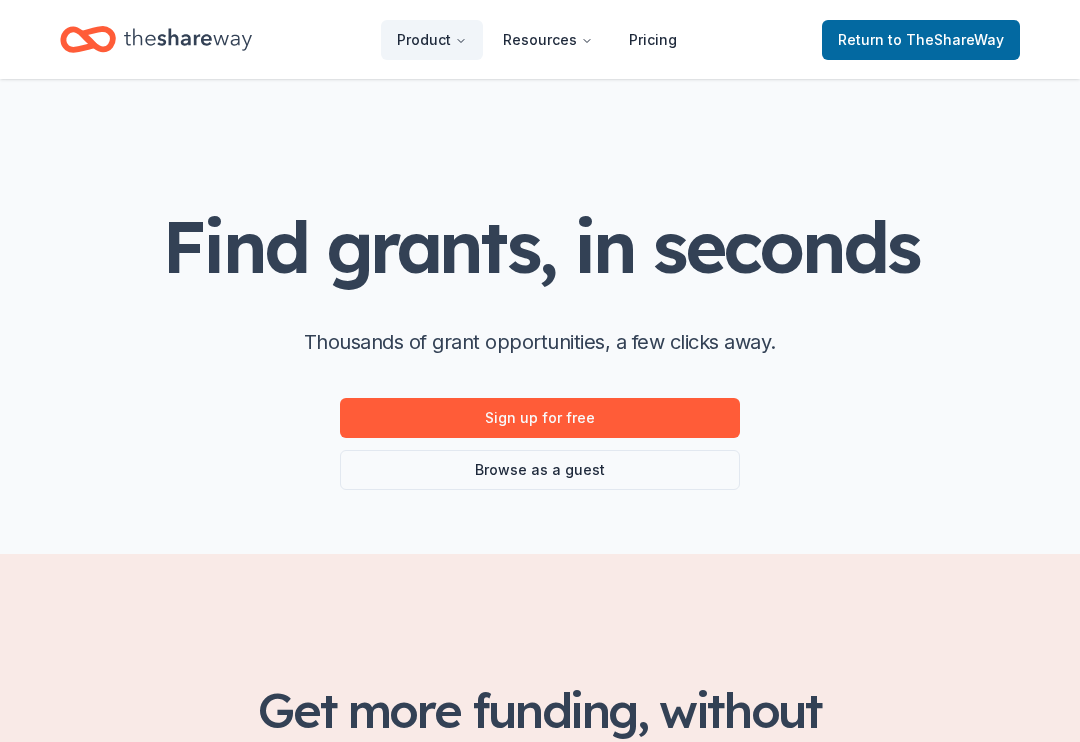 click on "Sign up for free" at bounding box center (540, 418) 